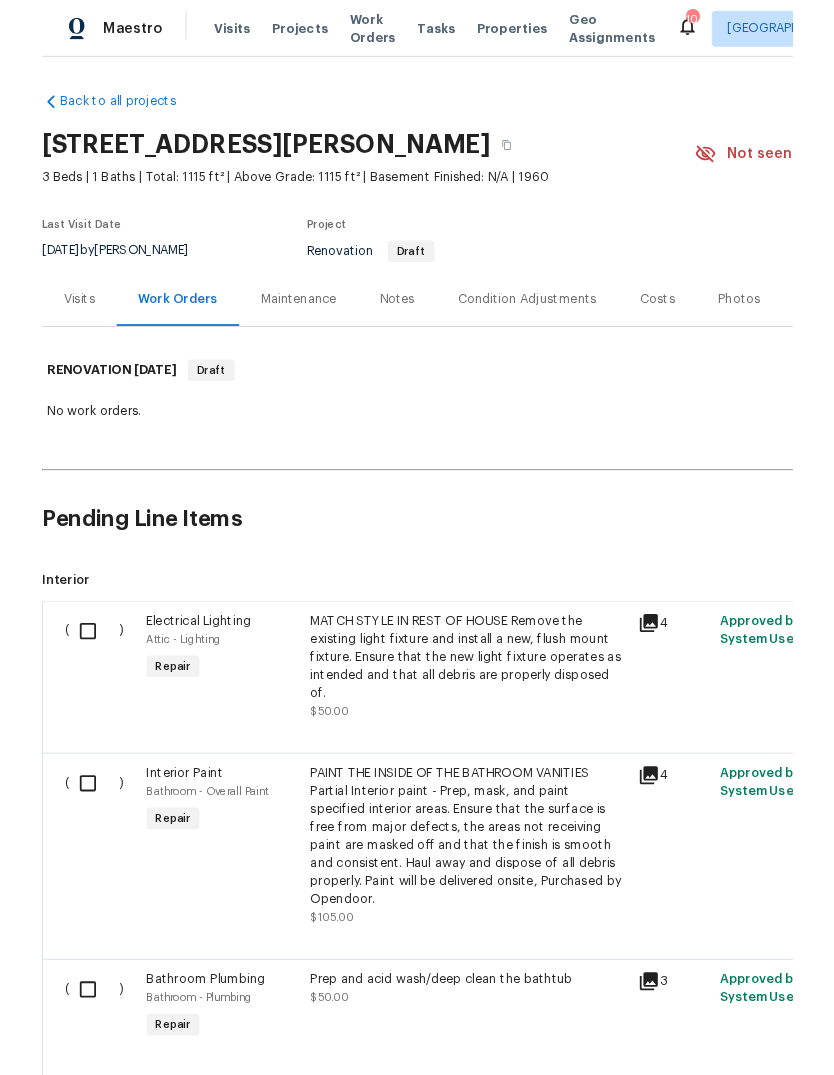 scroll, scrollTop: 75, scrollLeft: 0, axis: vertical 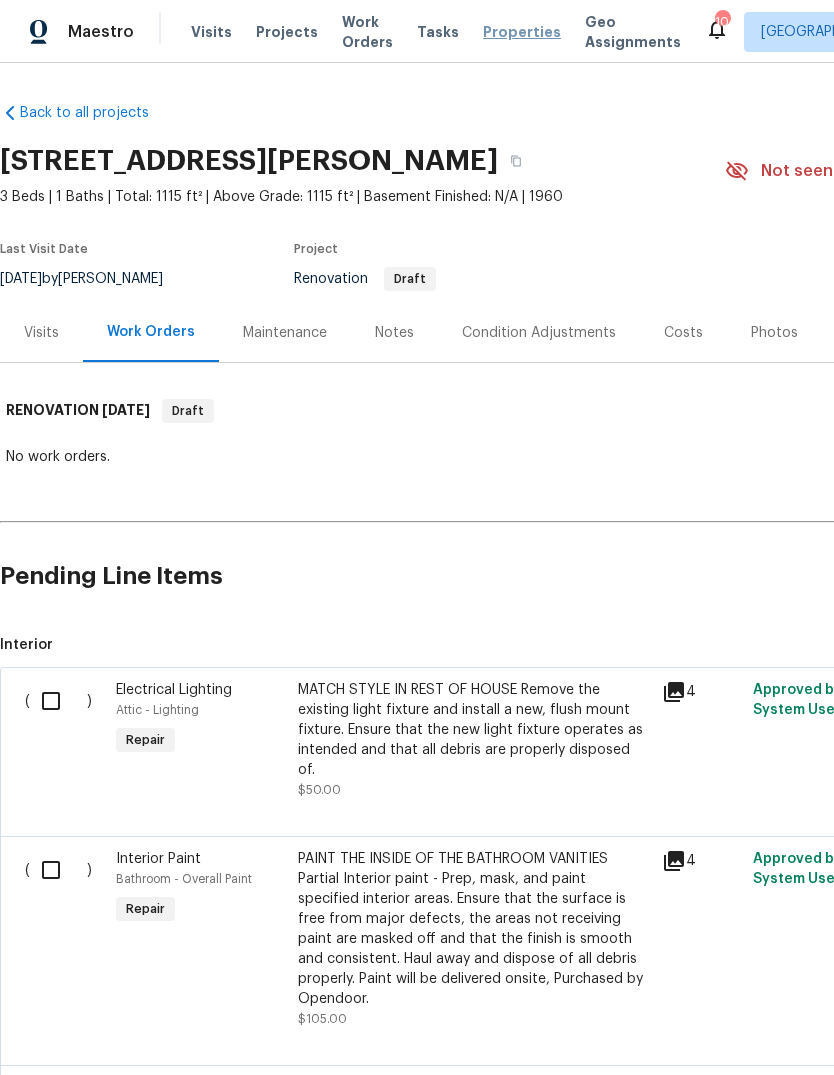 click on "Properties" at bounding box center (522, 32) 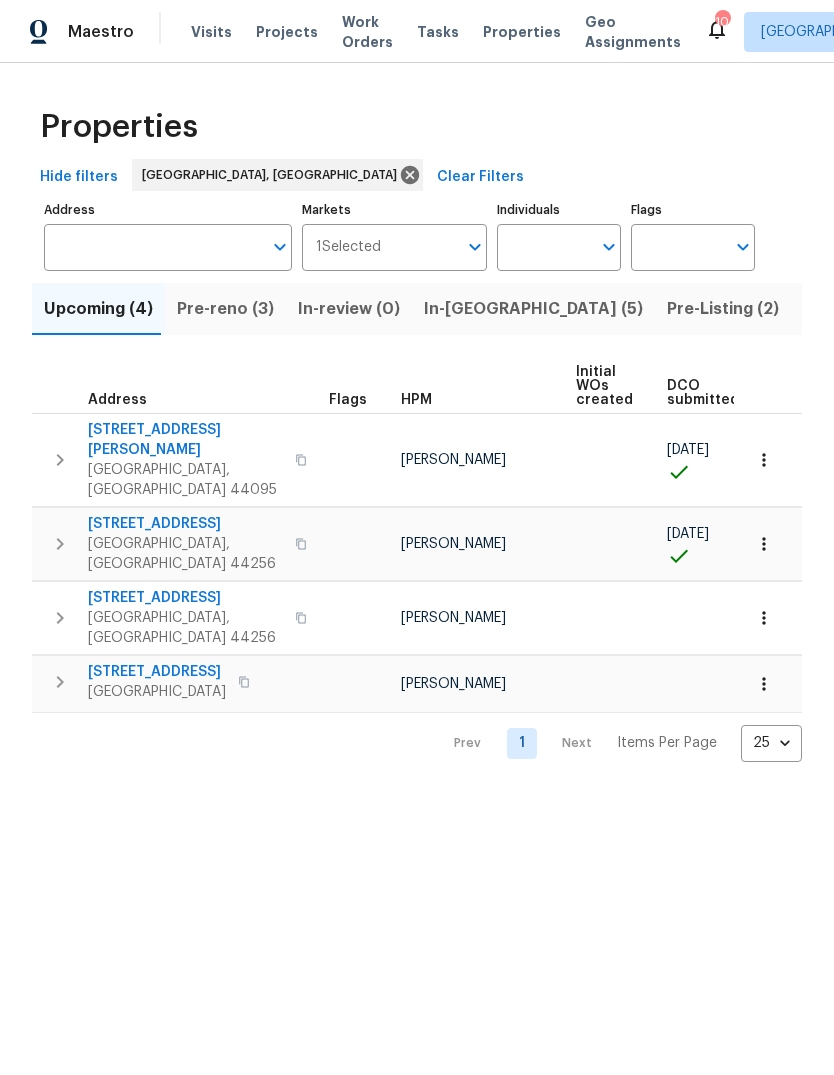 click on "Pre-reno (3)" at bounding box center (225, 309) 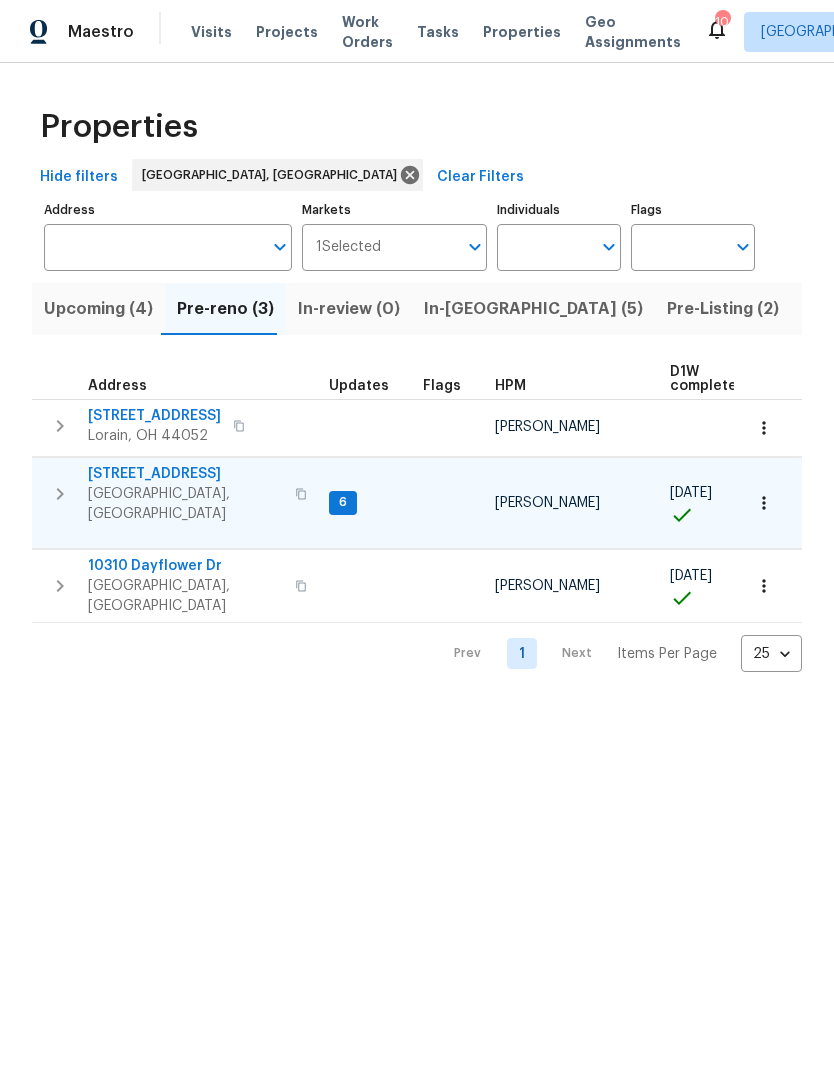 click on "[STREET_ADDRESS]" at bounding box center (185, 474) 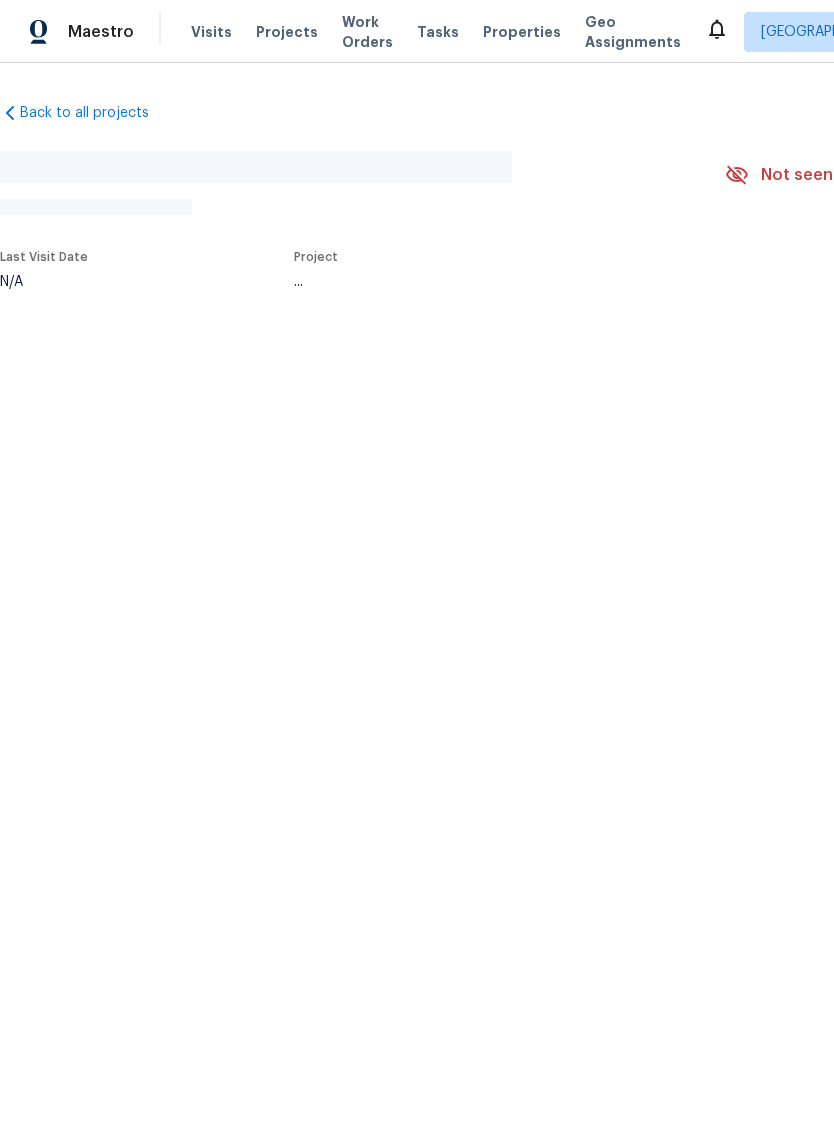 scroll, scrollTop: 0, scrollLeft: 0, axis: both 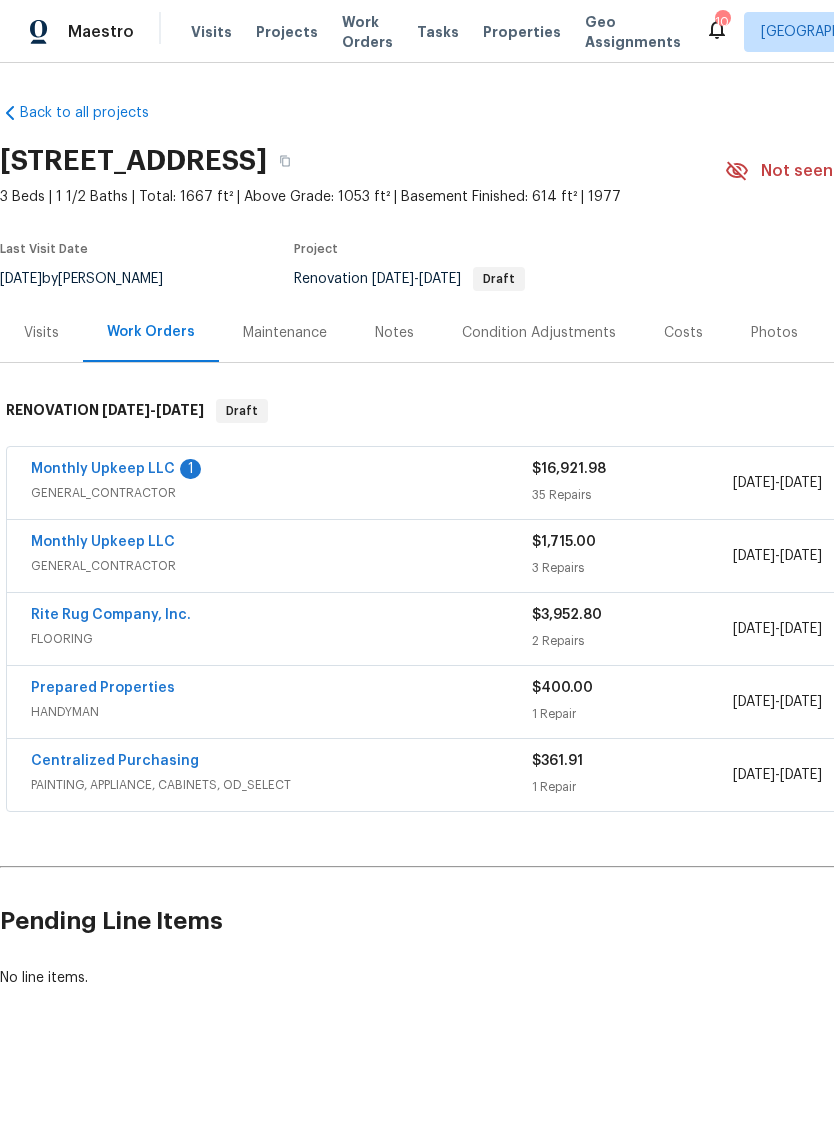 click on "Notes" at bounding box center [394, 333] 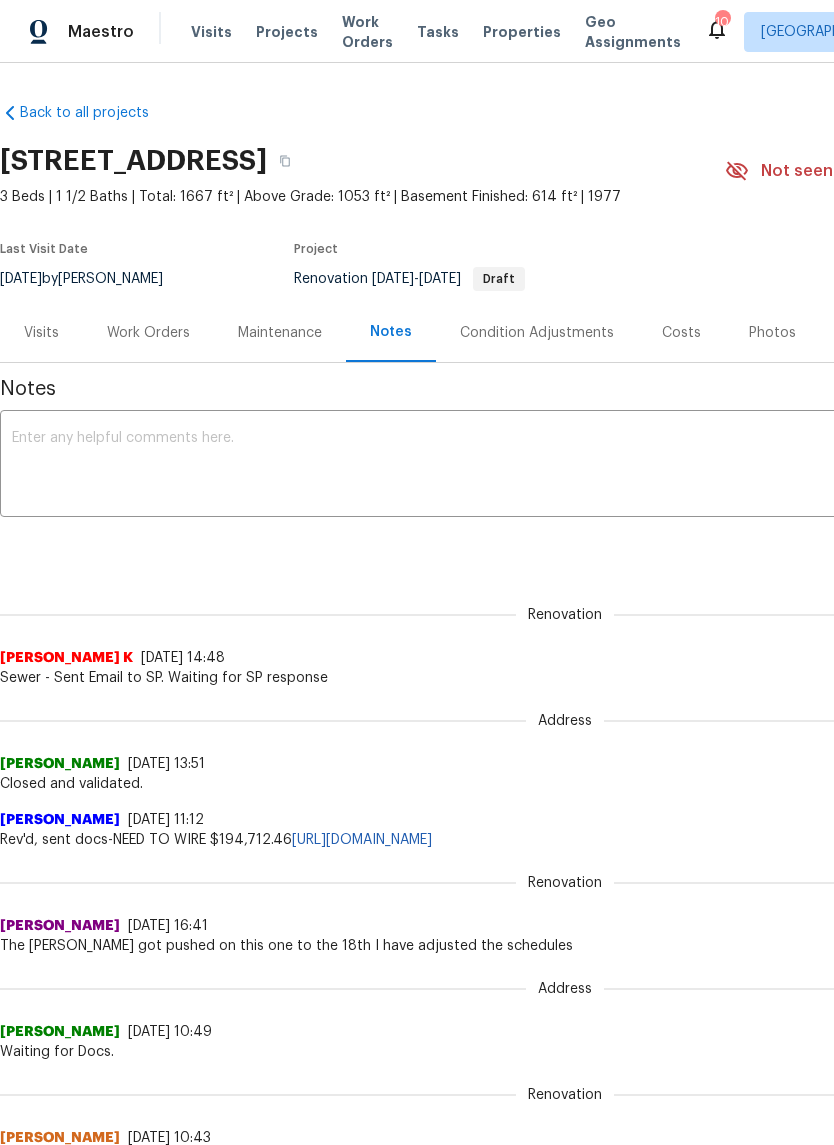 click on "Floor Plans" at bounding box center [879, 332] 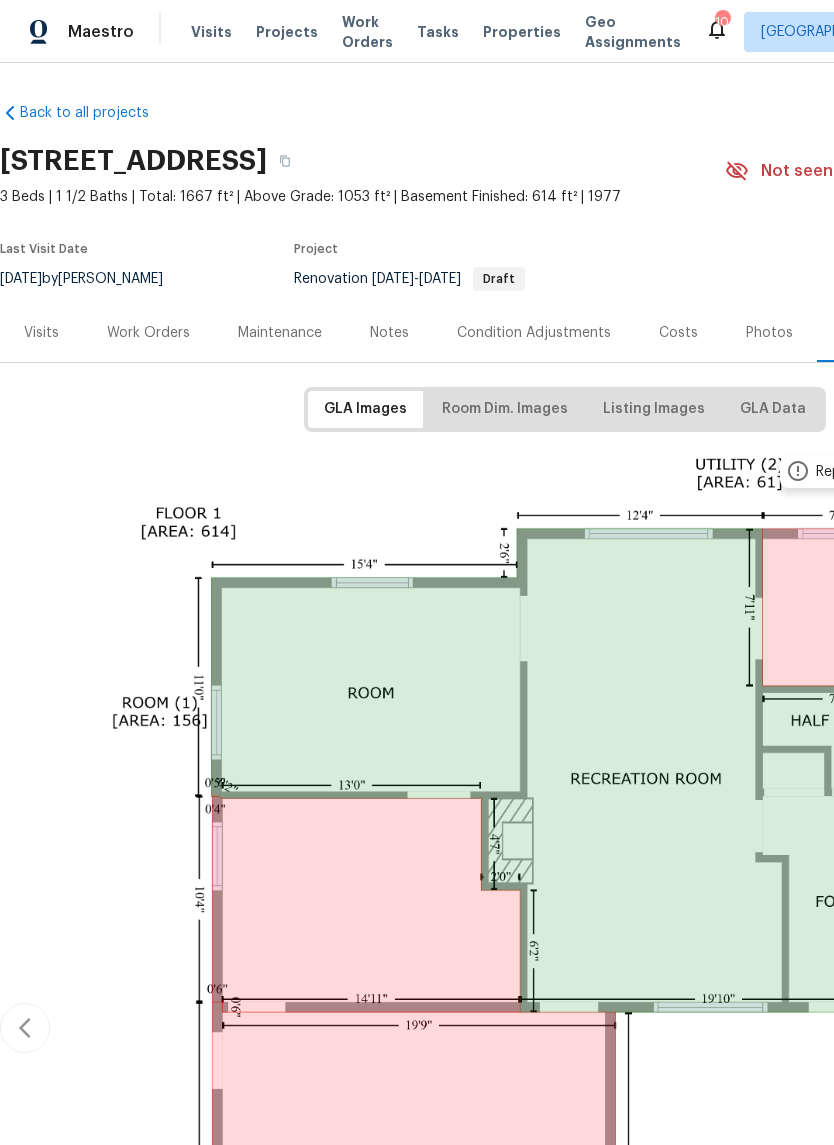 scroll, scrollTop: 1, scrollLeft: 0, axis: vertical 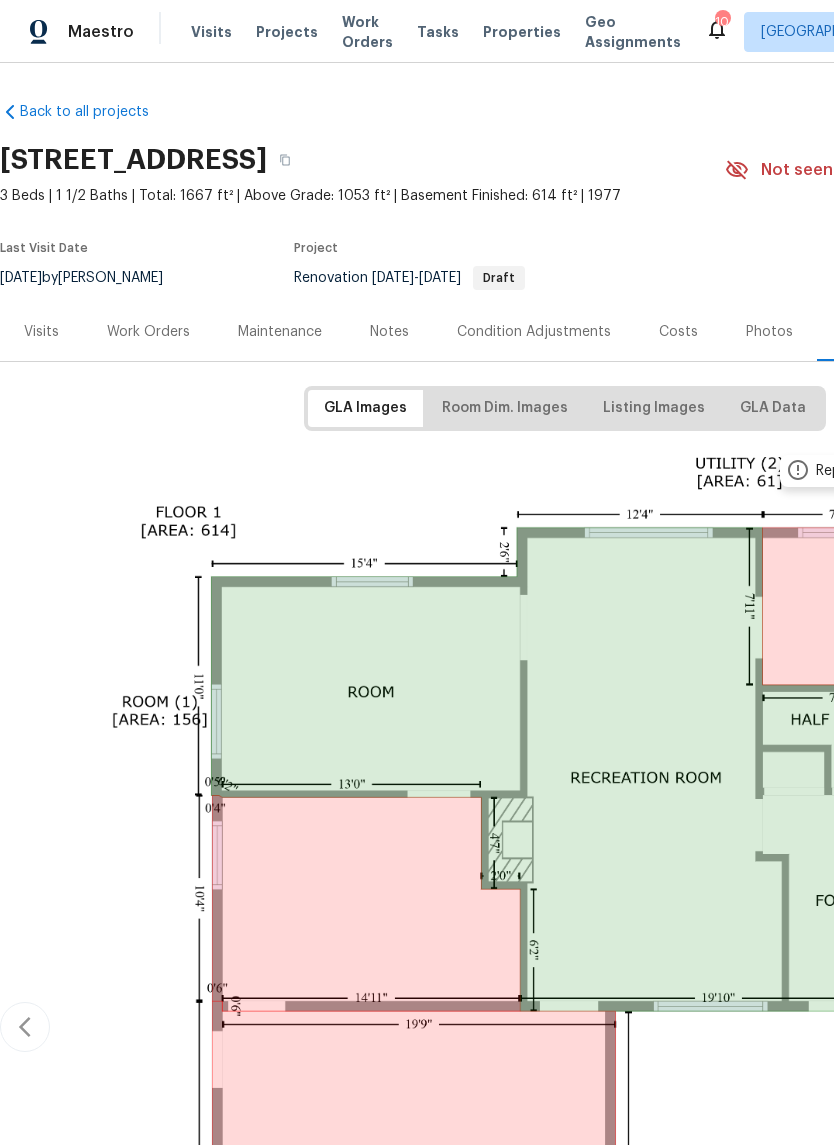 click on "Notes" at bounding box center [389, 332] 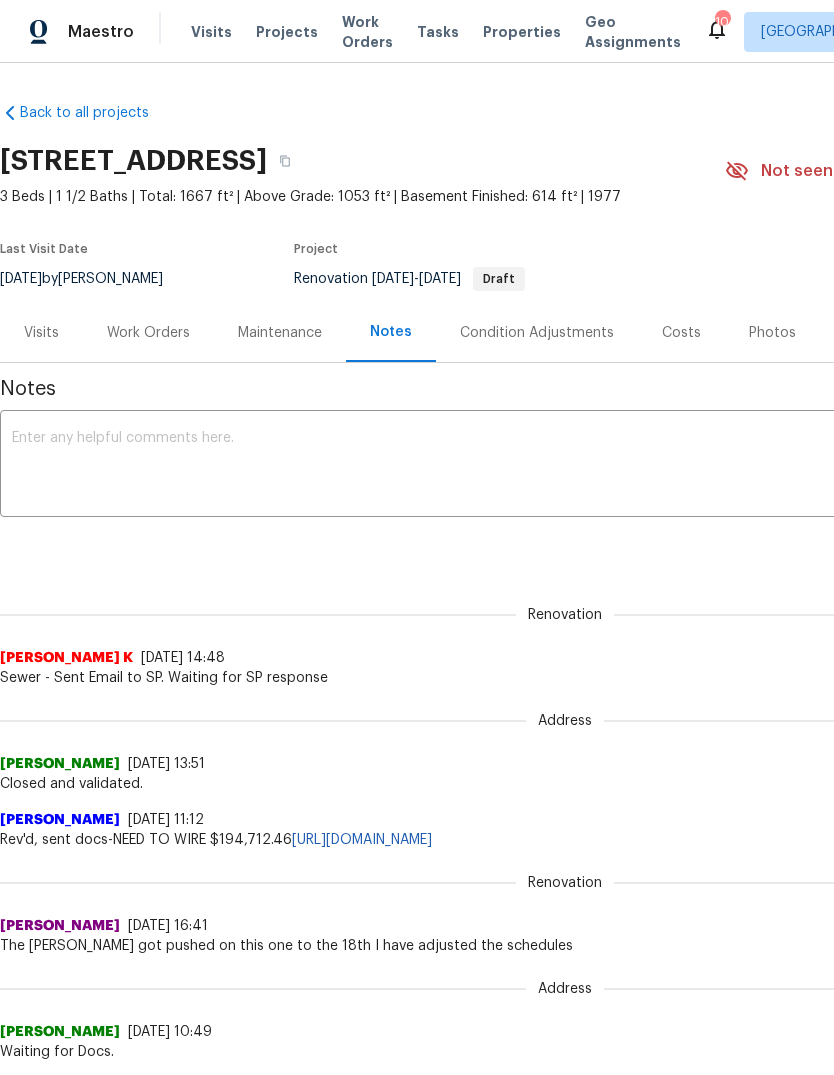 scroll, scrollTop: 0, scrollLeft: 0, axis: both 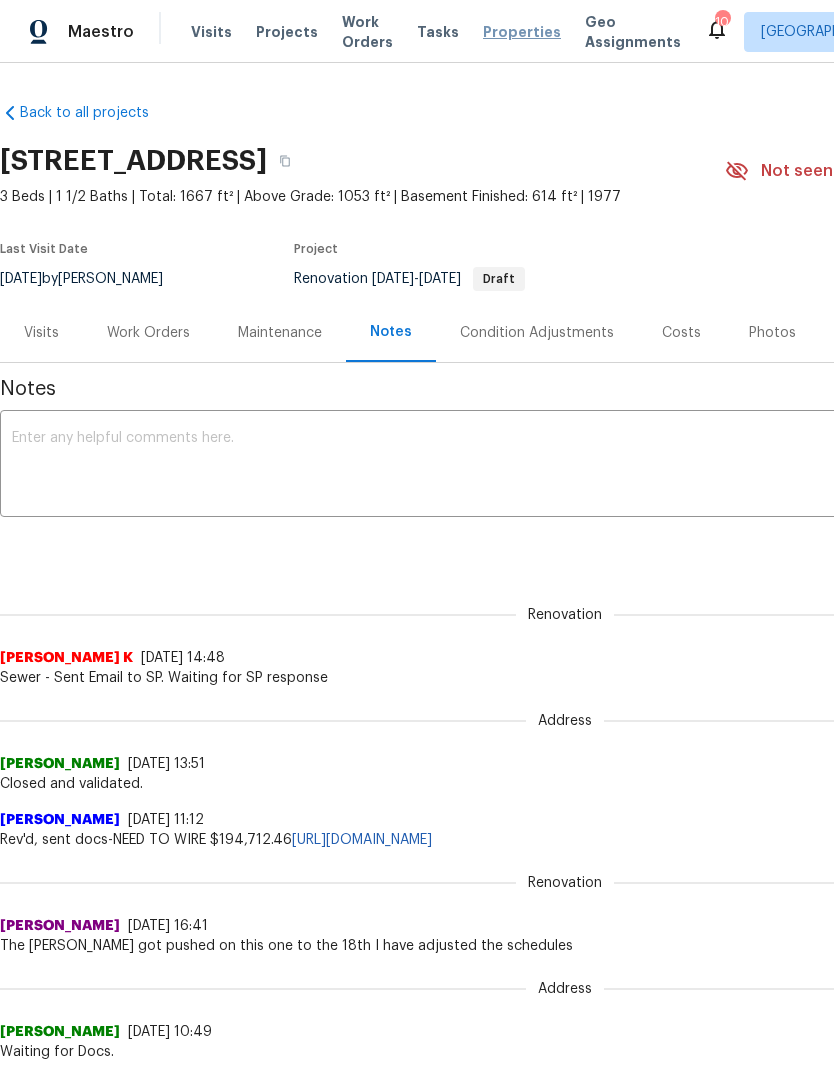 click on "Properties" at bounding box center [522, 32] 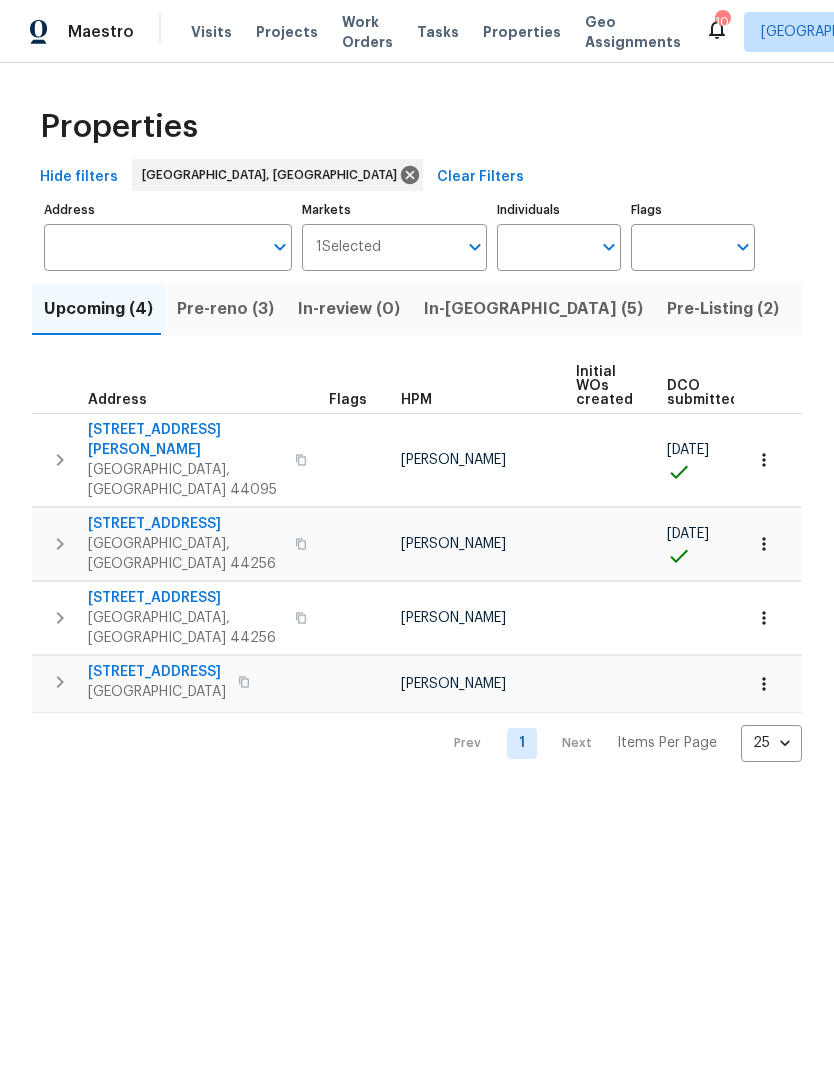click on "In-[GEOGRAPHIC_DATA] (5)" at bounding box center [533, 309] 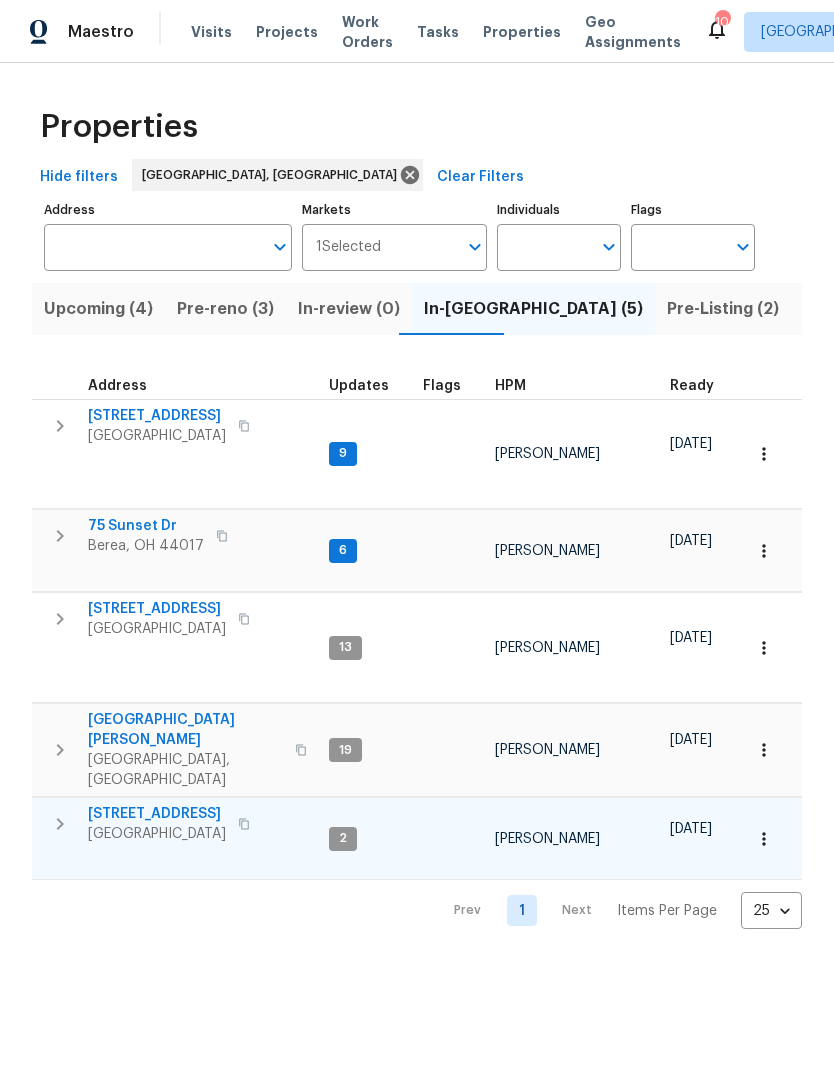 click on "5850 S Park Blvd" at bounding box center [157, 814] 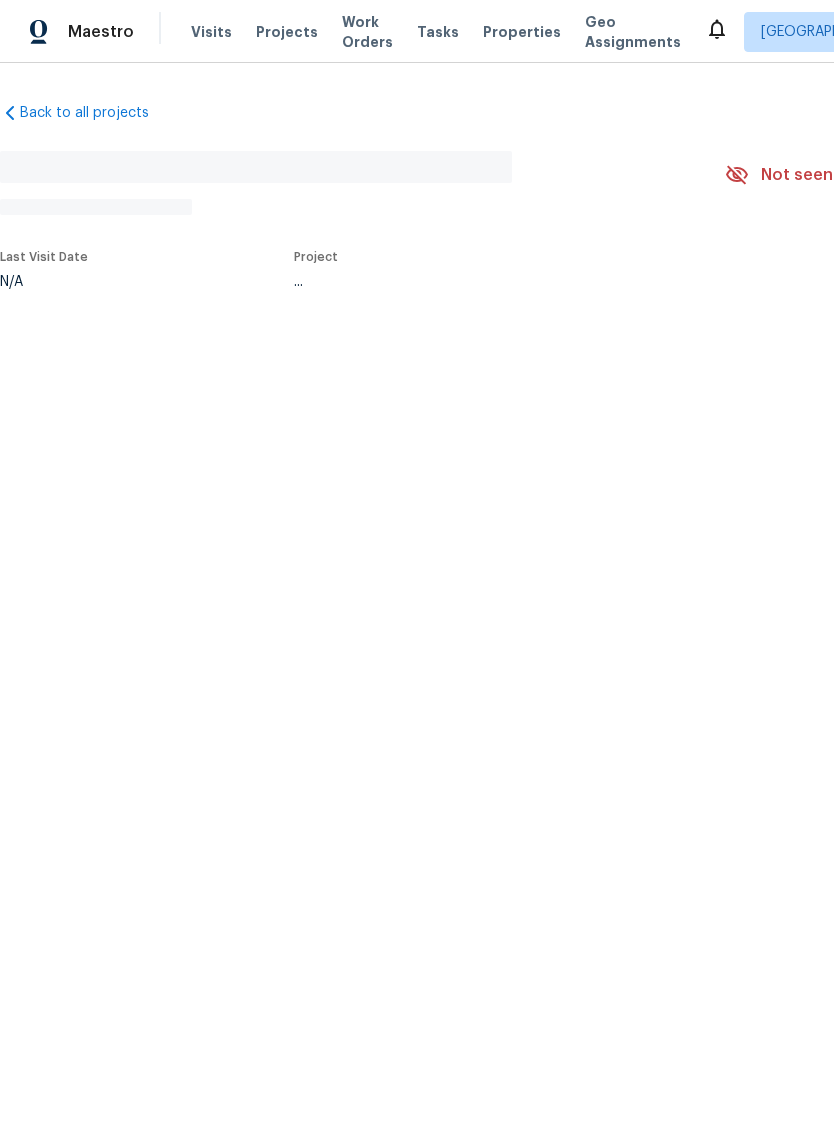 scroll, scrollTop: 0, scrollLeft: 0, axis: both 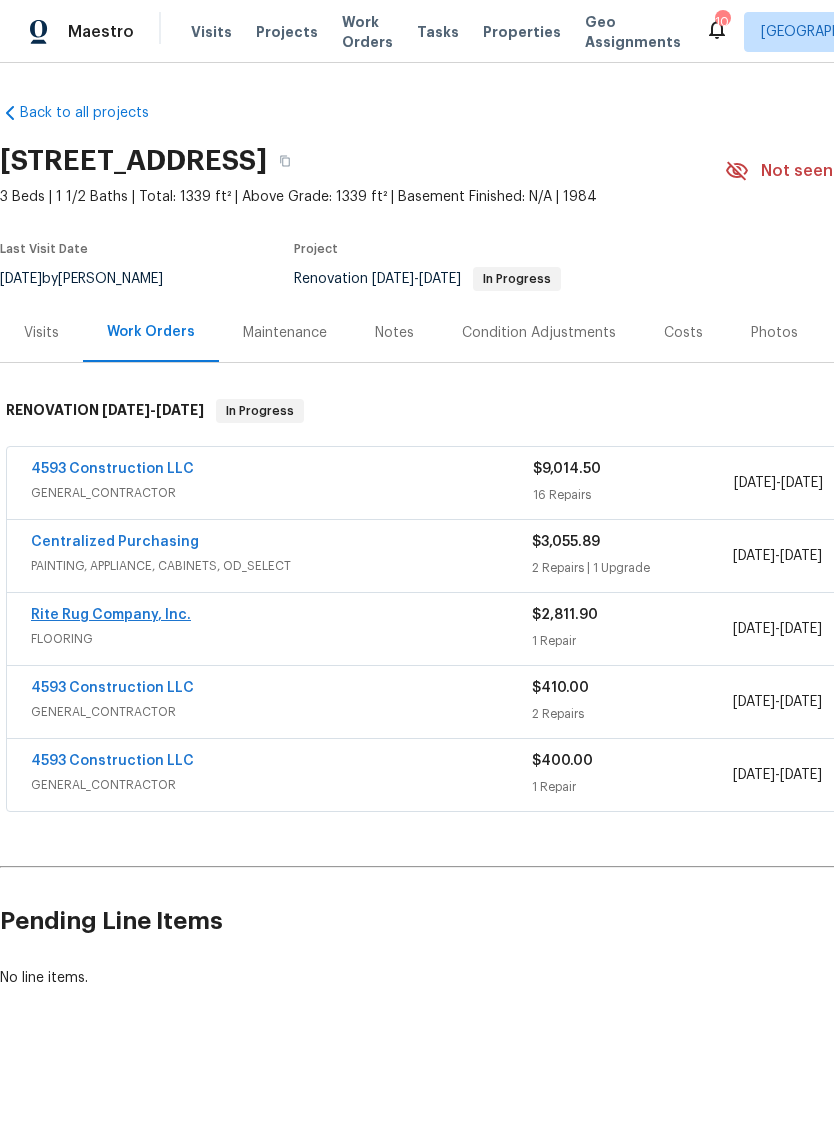 click on "Rite Rug Company, Inc." at bounding box center [111, 615] 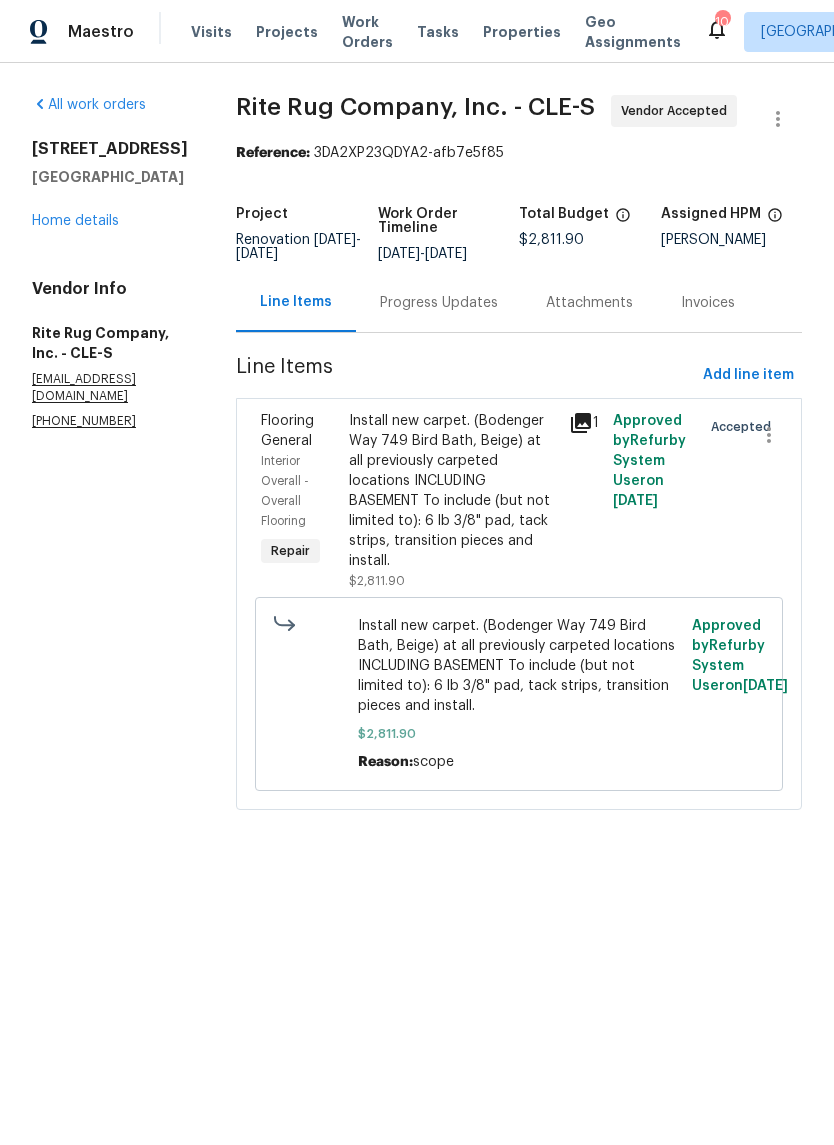 click 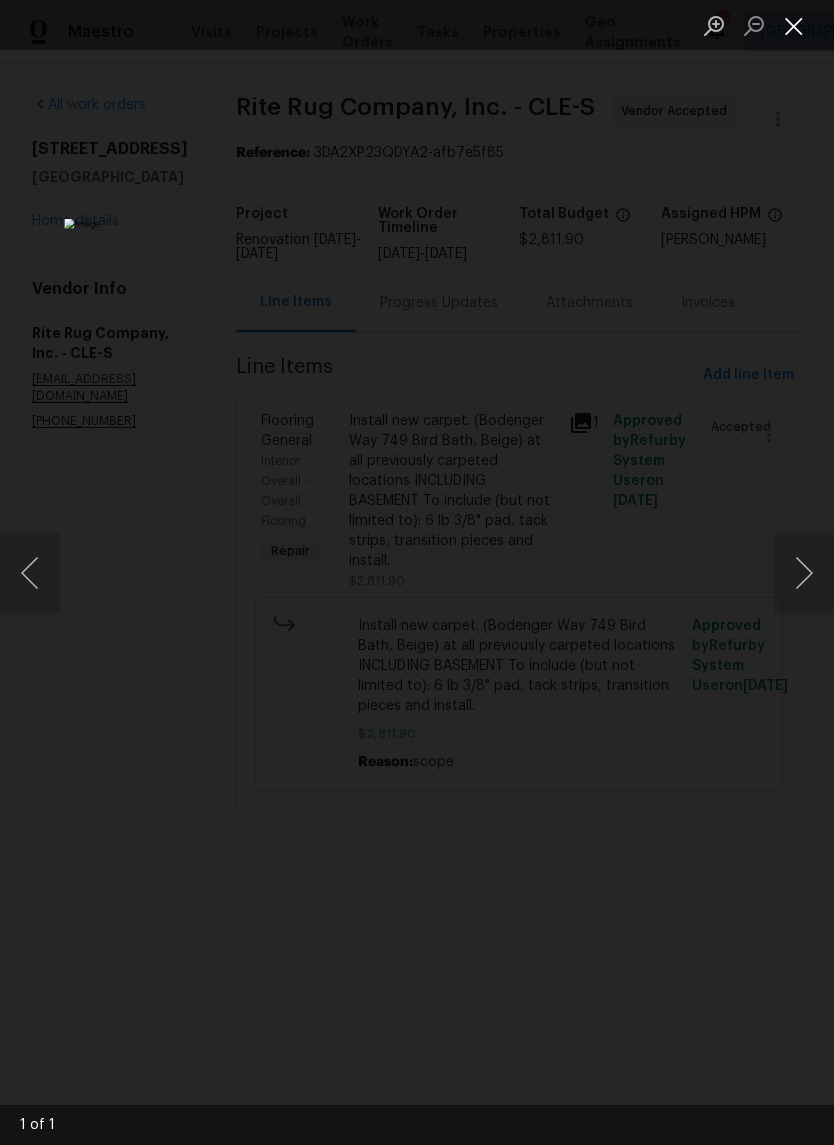 click at bounding box center (794, 25) 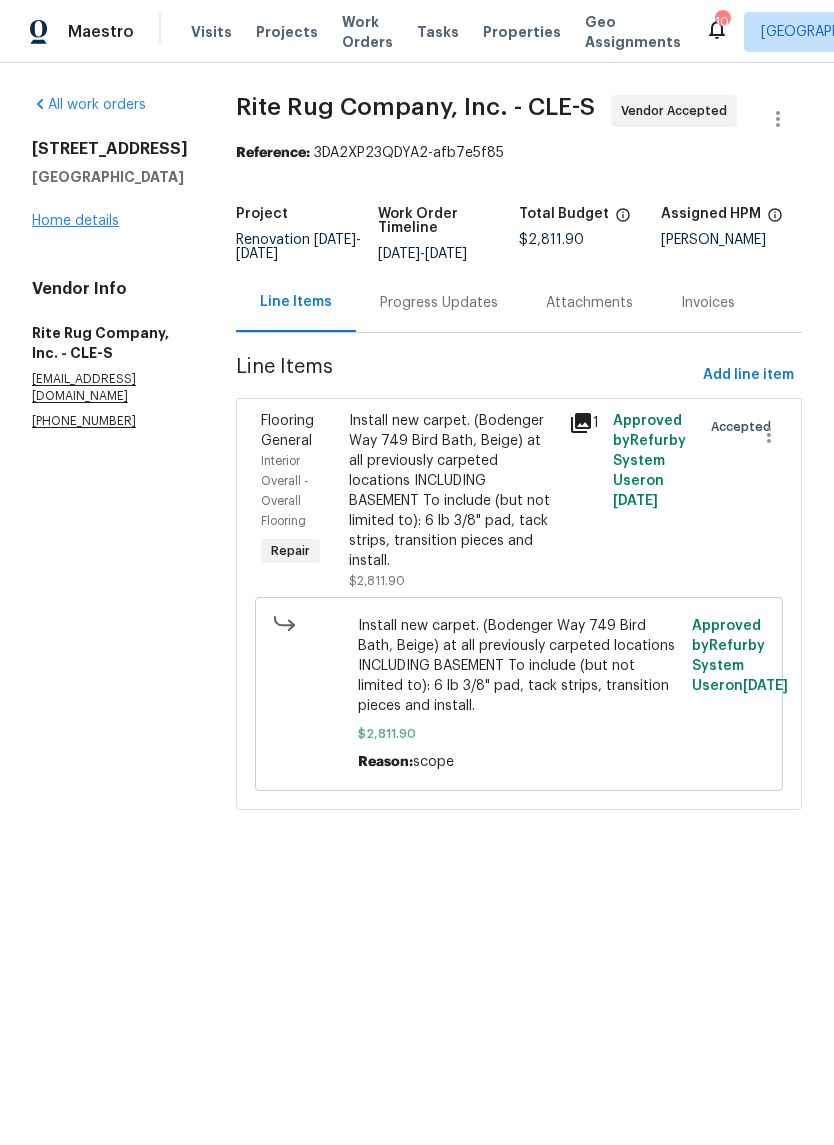 click on "Home details" at bounding box center [75, 221] 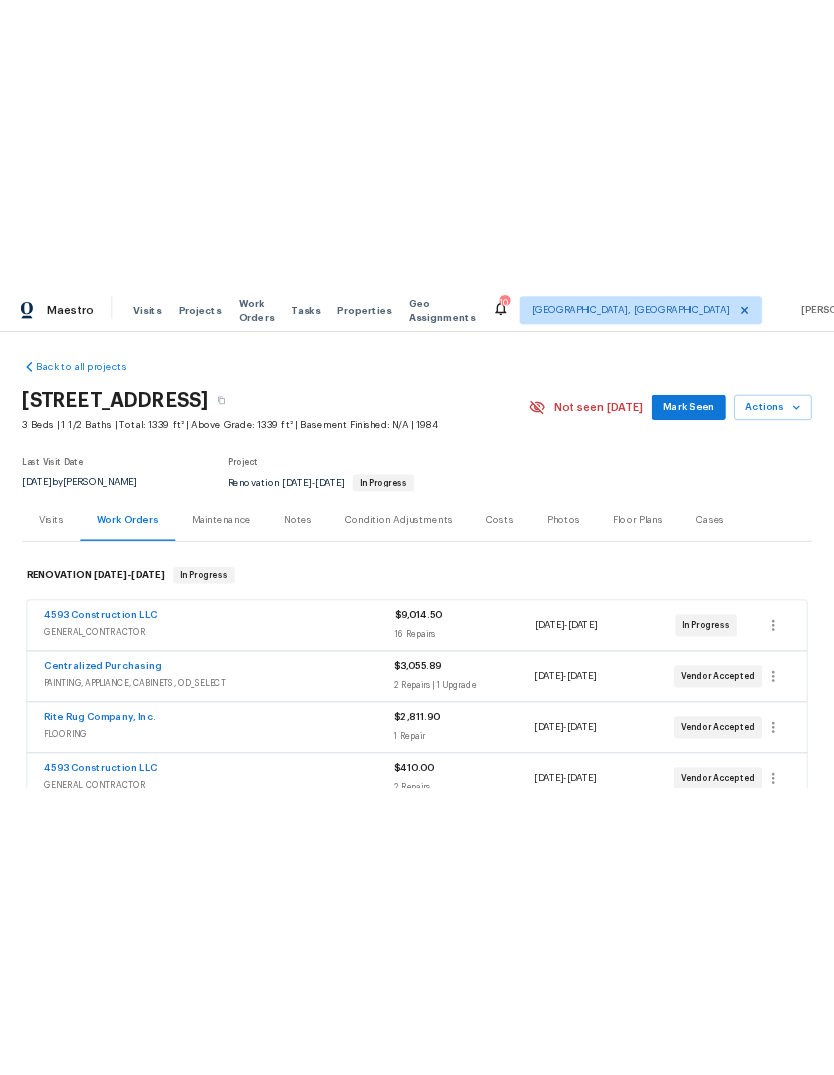 scroll, scrollTop: 0, scrollLeft: 0, axis: both 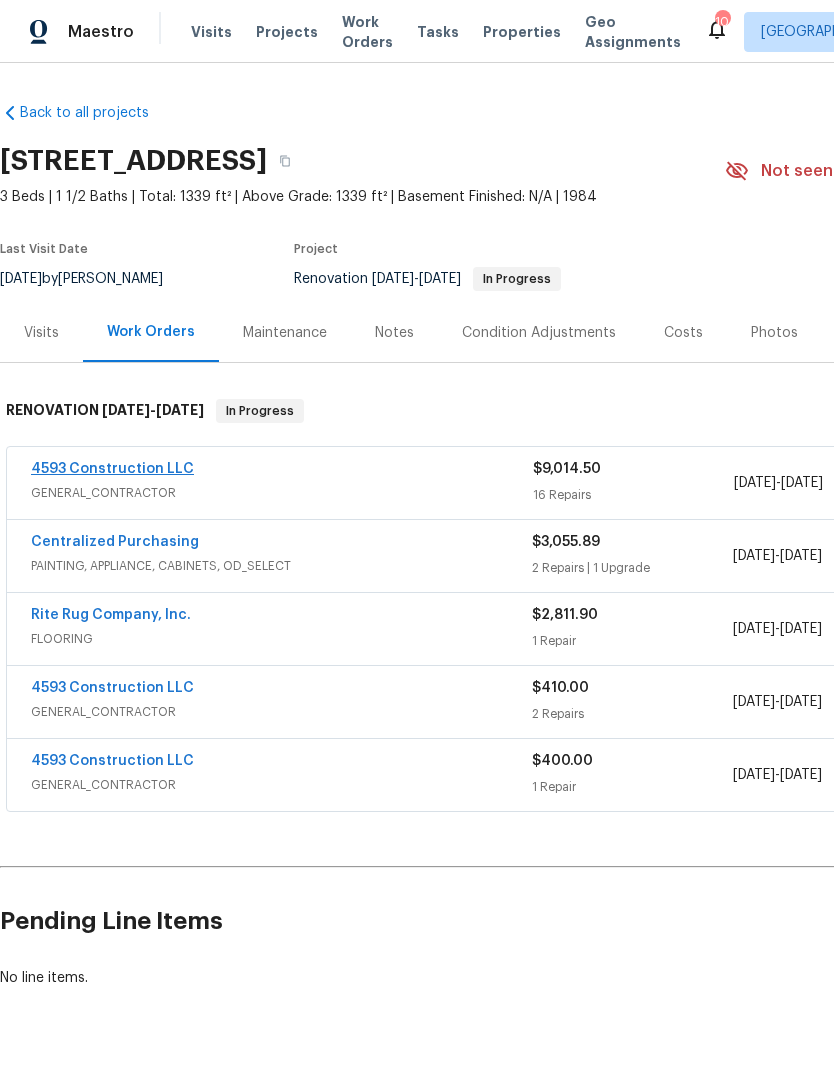 click on "4593 Construction LLC" at bounding box center (112, 469) 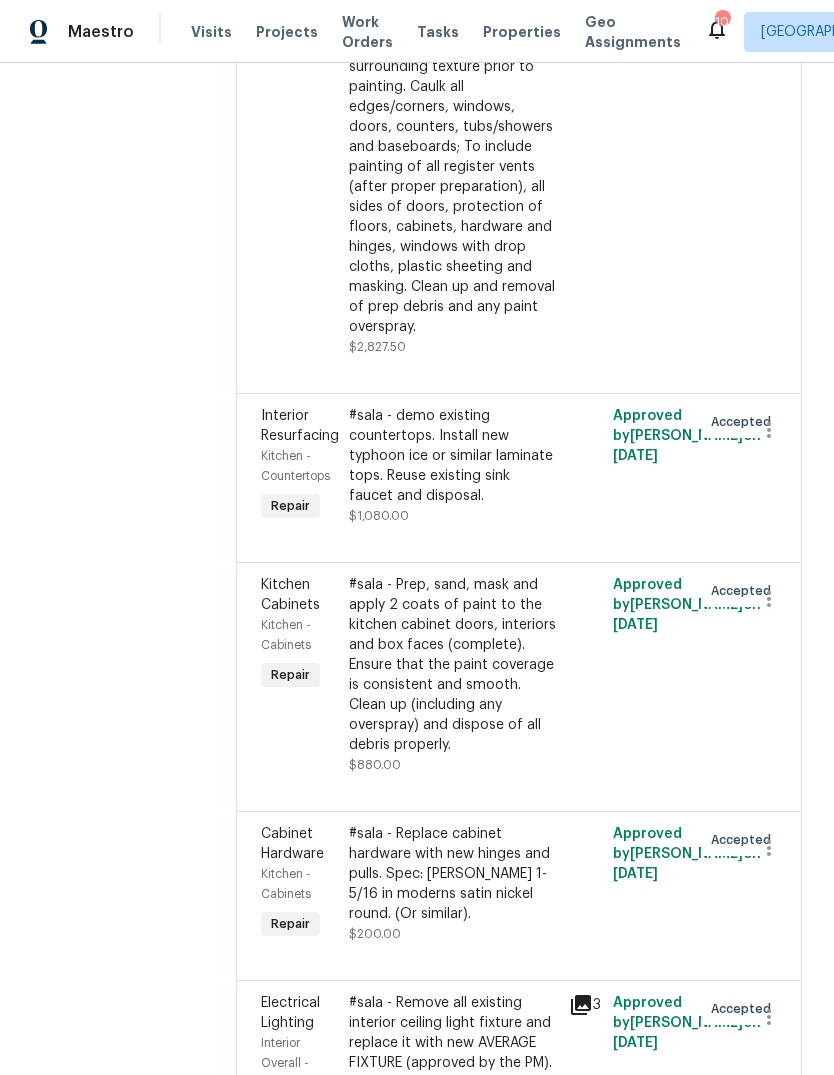 scroll, scrollTop: 1454, scrollLeft: 0, axis: vertical 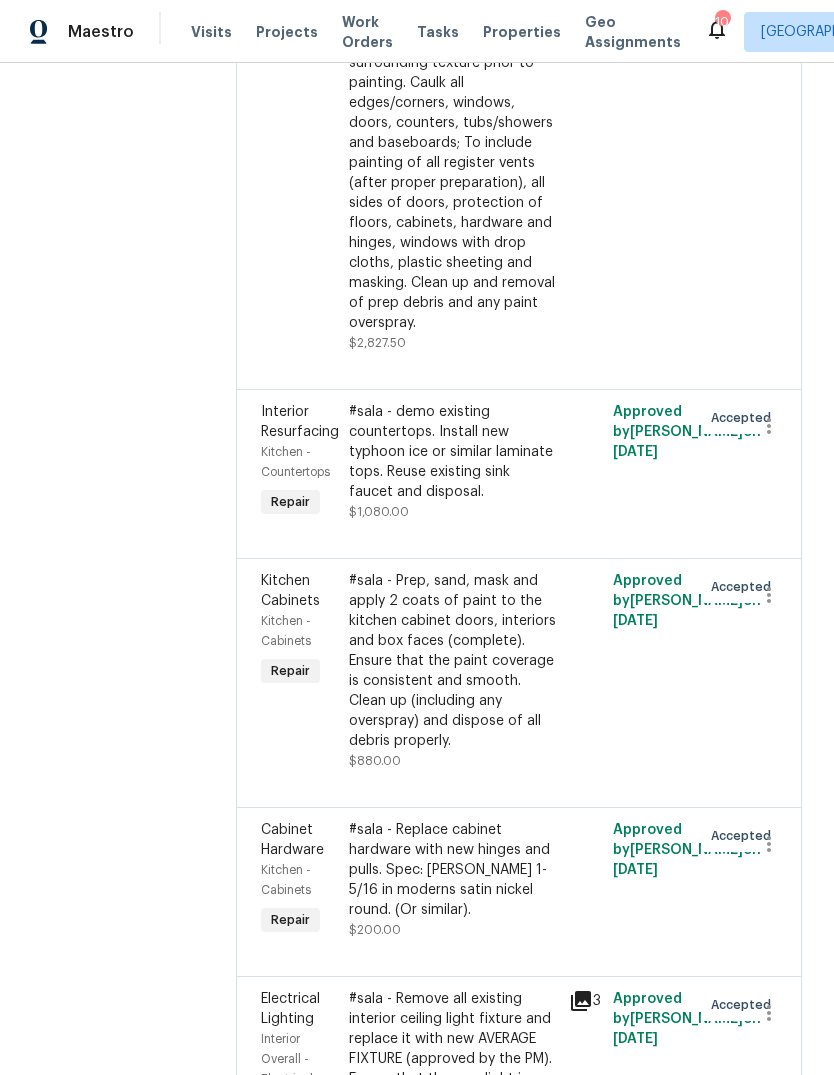 click on "#sala - demo existing countertops.  Install new typhoon ice or similar laminate tops. Reuse existing sink faucet and disposal." at bounding box center (453, 452) 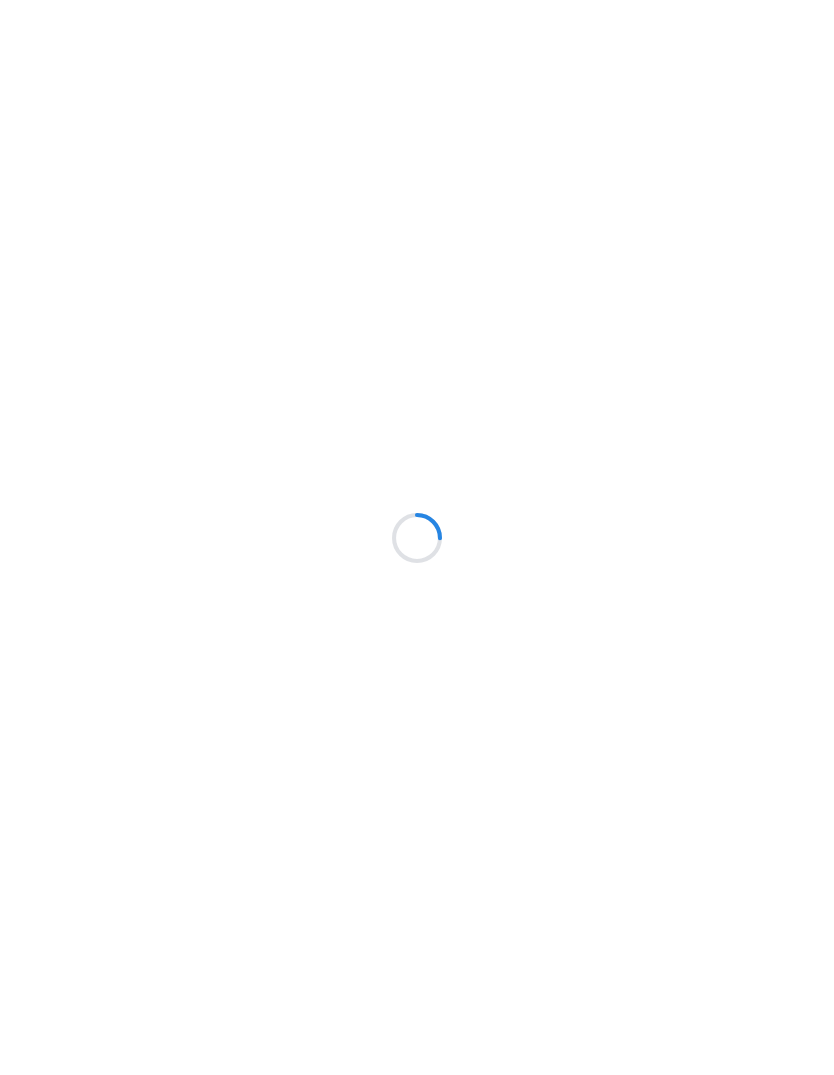 scroll, scrollTop: 0, scrollLeft: 0, axis: both 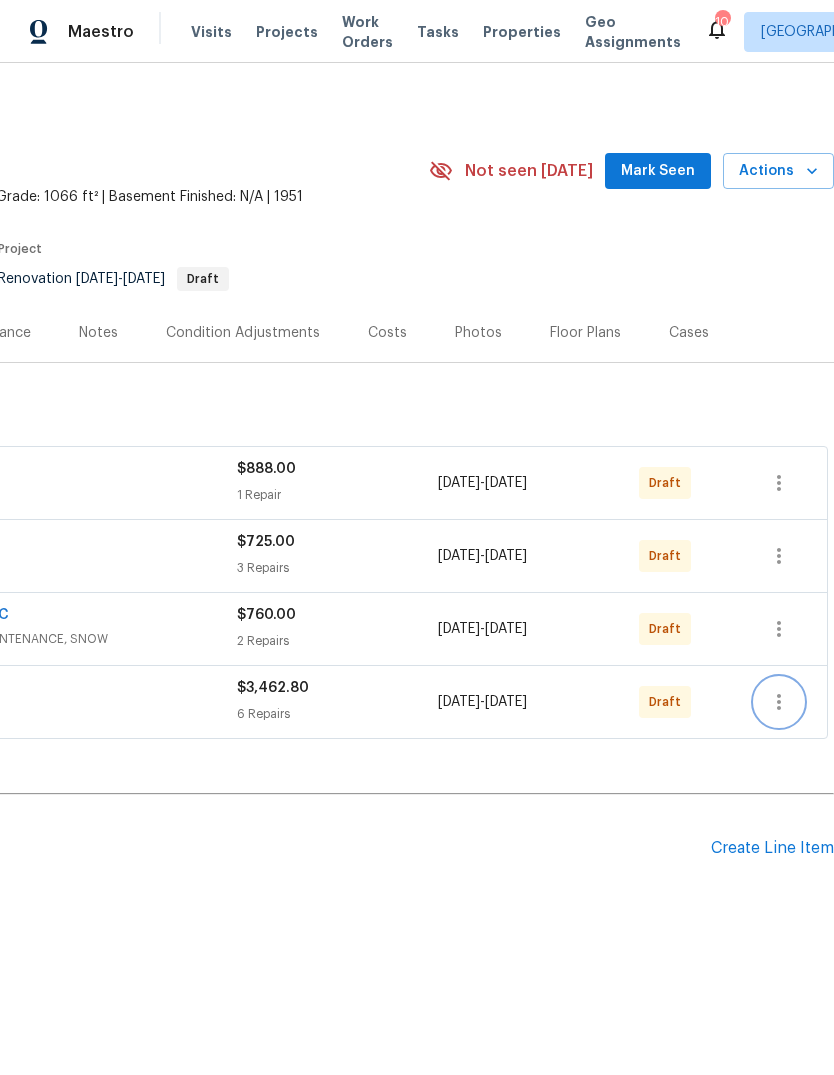 click 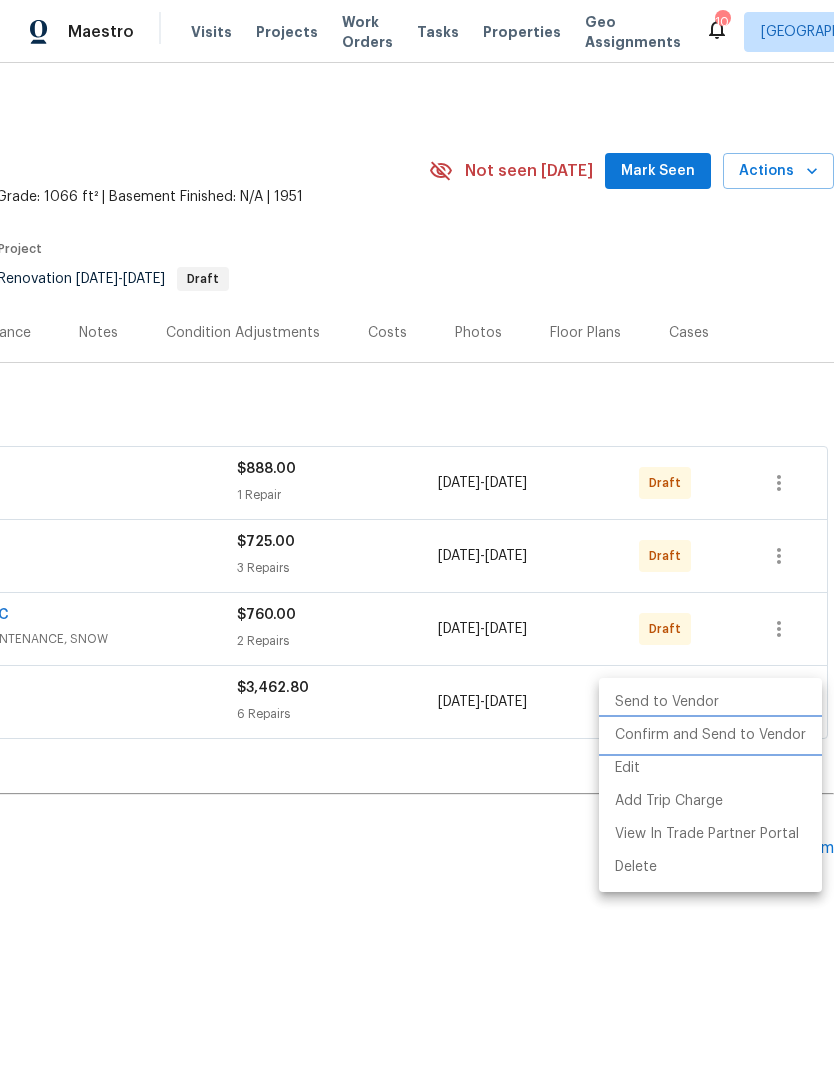 click on "Confirm and Send to Vendor" at bounding box center (710, 735) 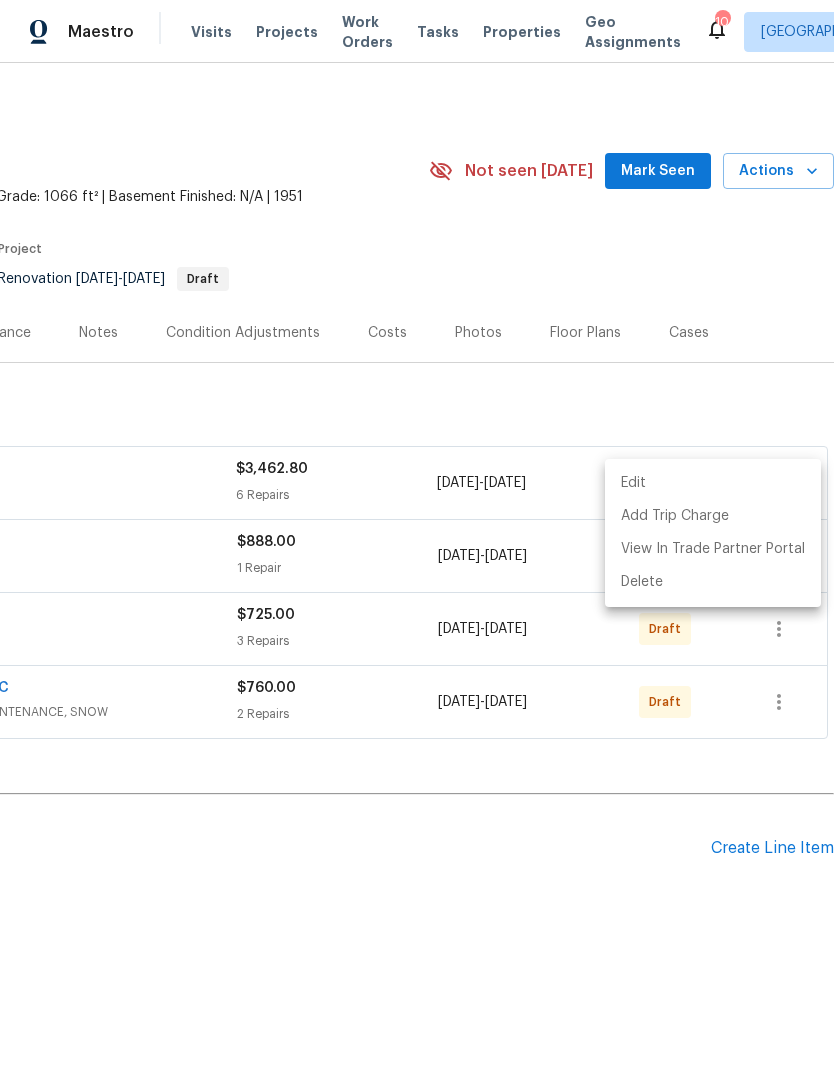 click at bounding box center (417, 537) 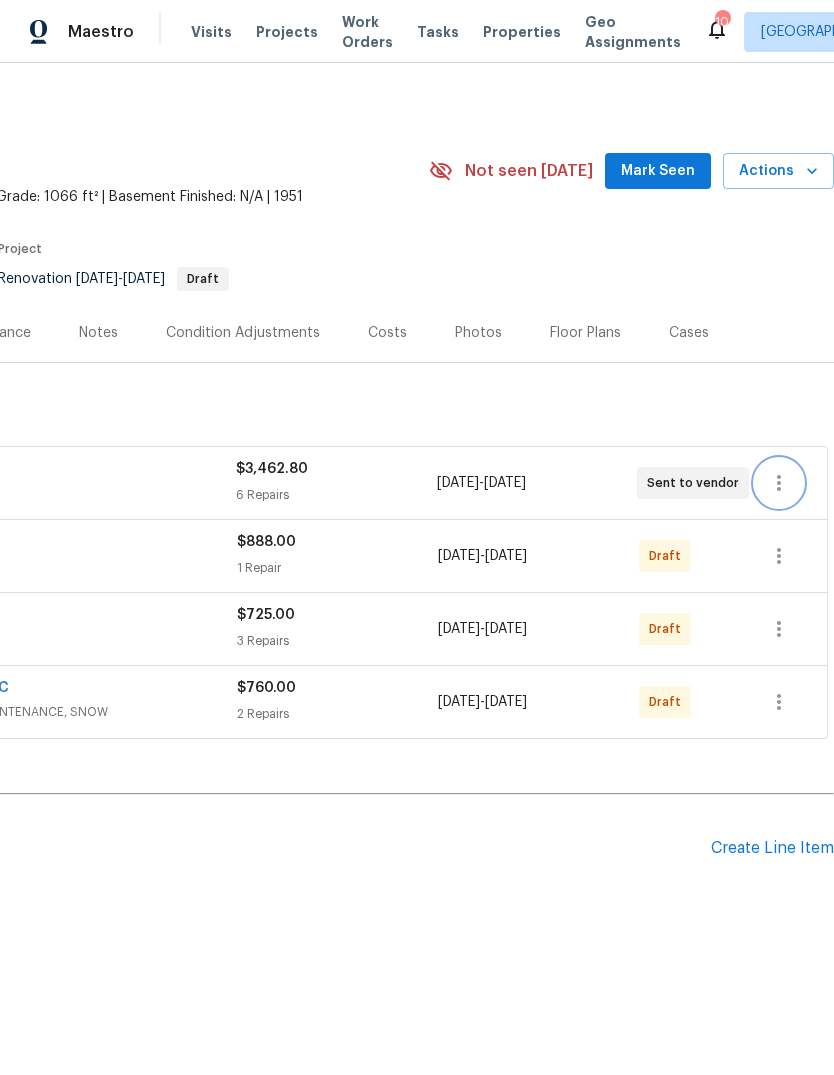 scroll, scrollTop: 0, scrollLeft: 296, axis: horizontal 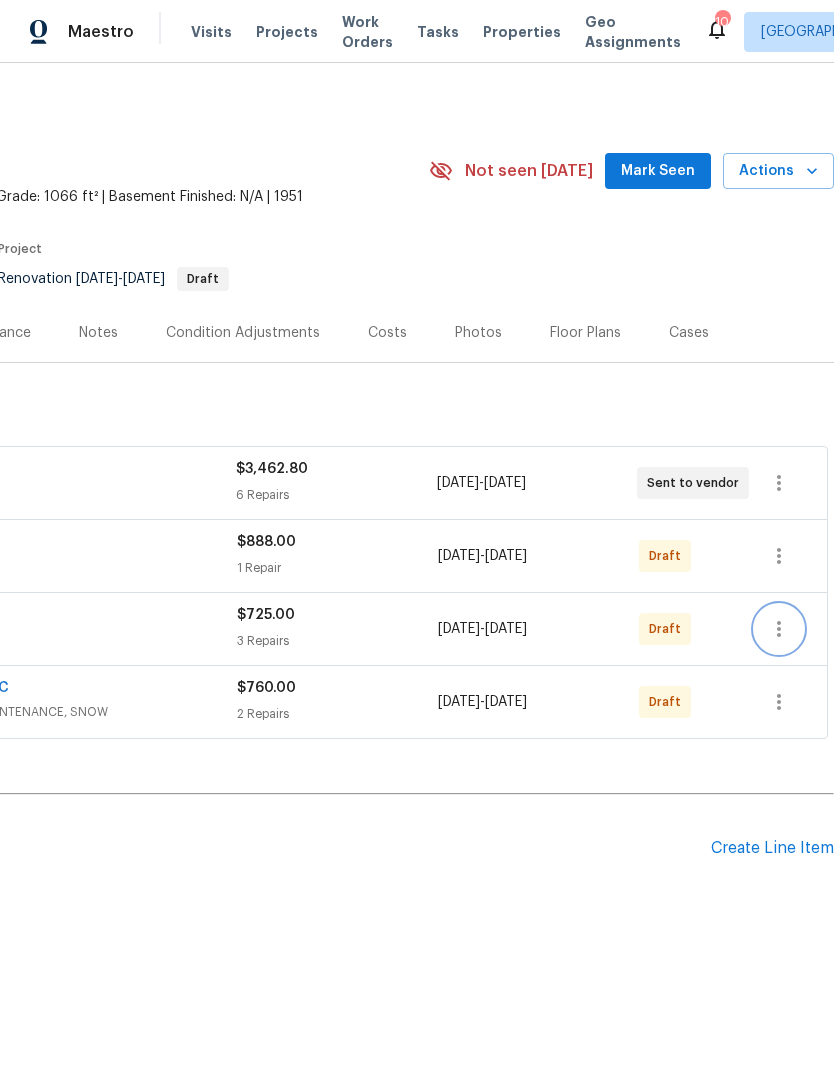 click 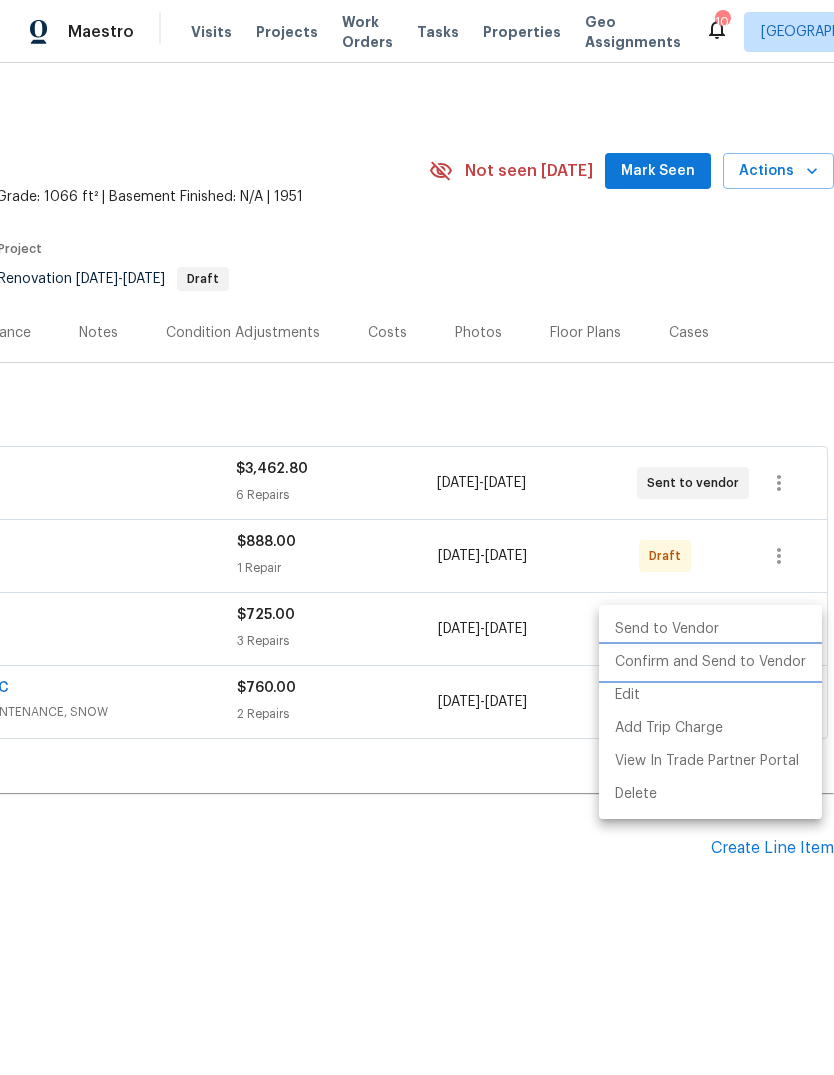 click on "Confirm and Send to Vendor" at bounding box center [710, 662] 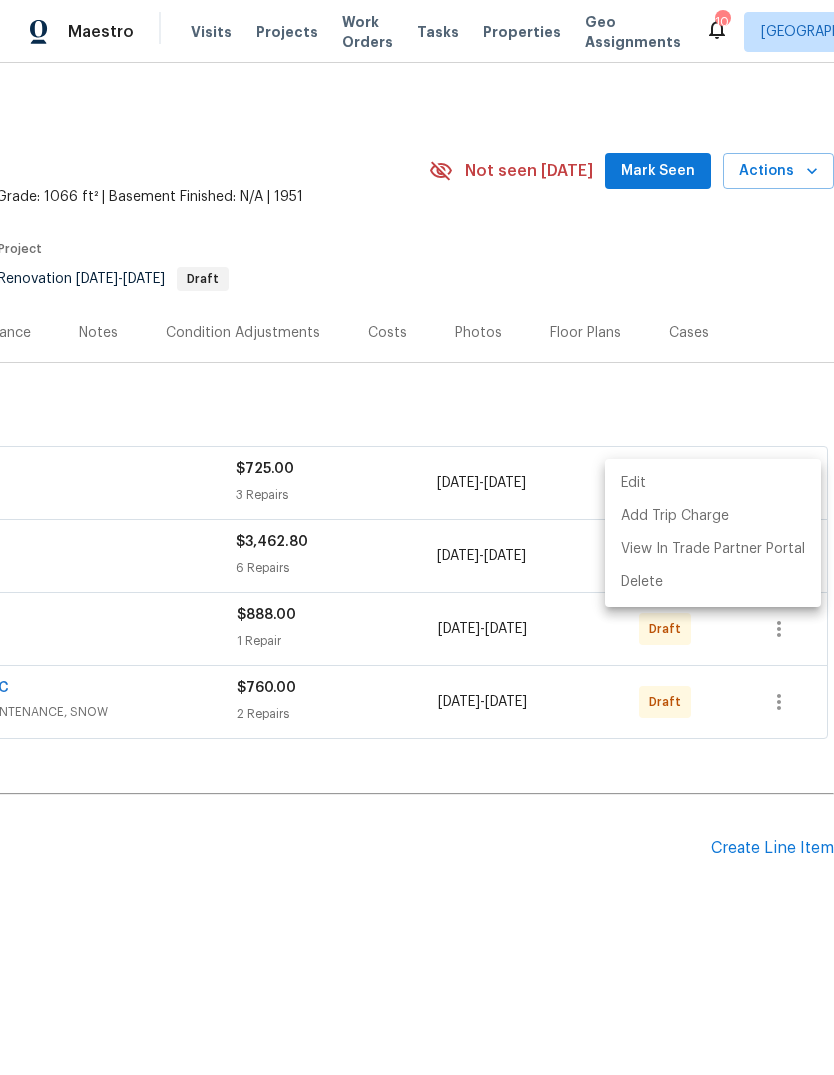 click at bounding box center [417, 537] 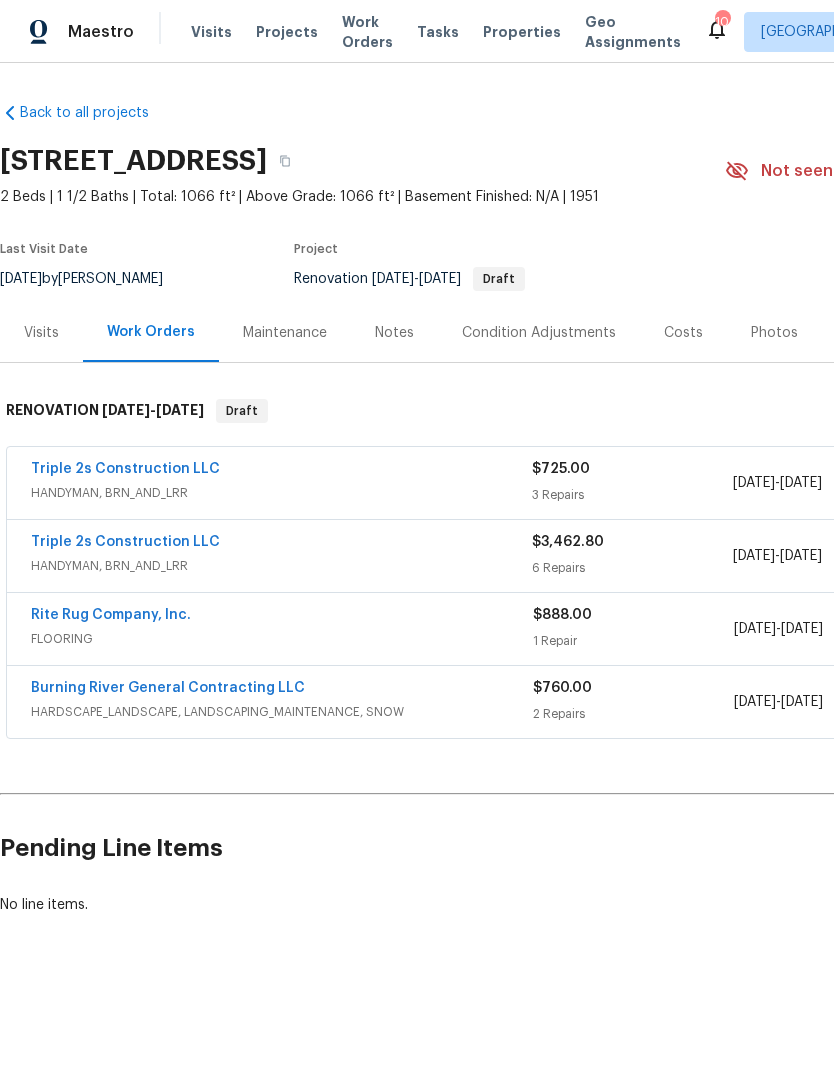 scroll, scrollTop: 0, scrollLeft: 0, axis: both 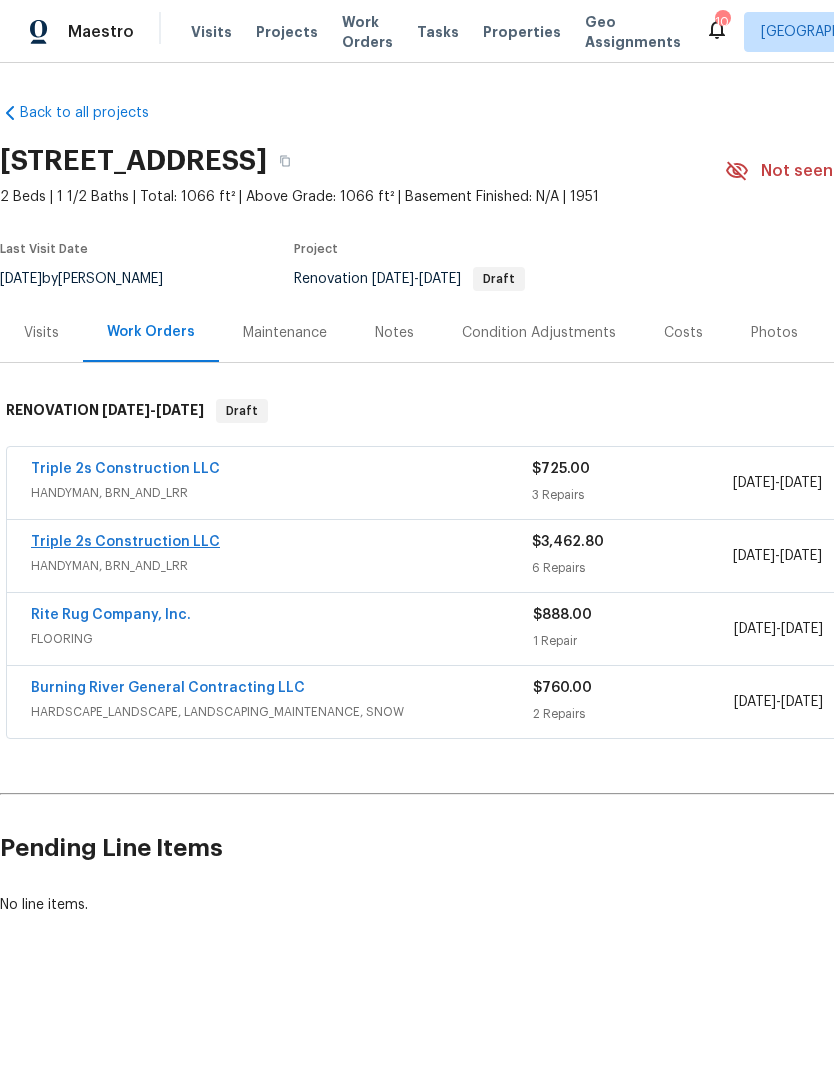 click on "Triple 2s Construction LLC" at bounding box center (125, 542) 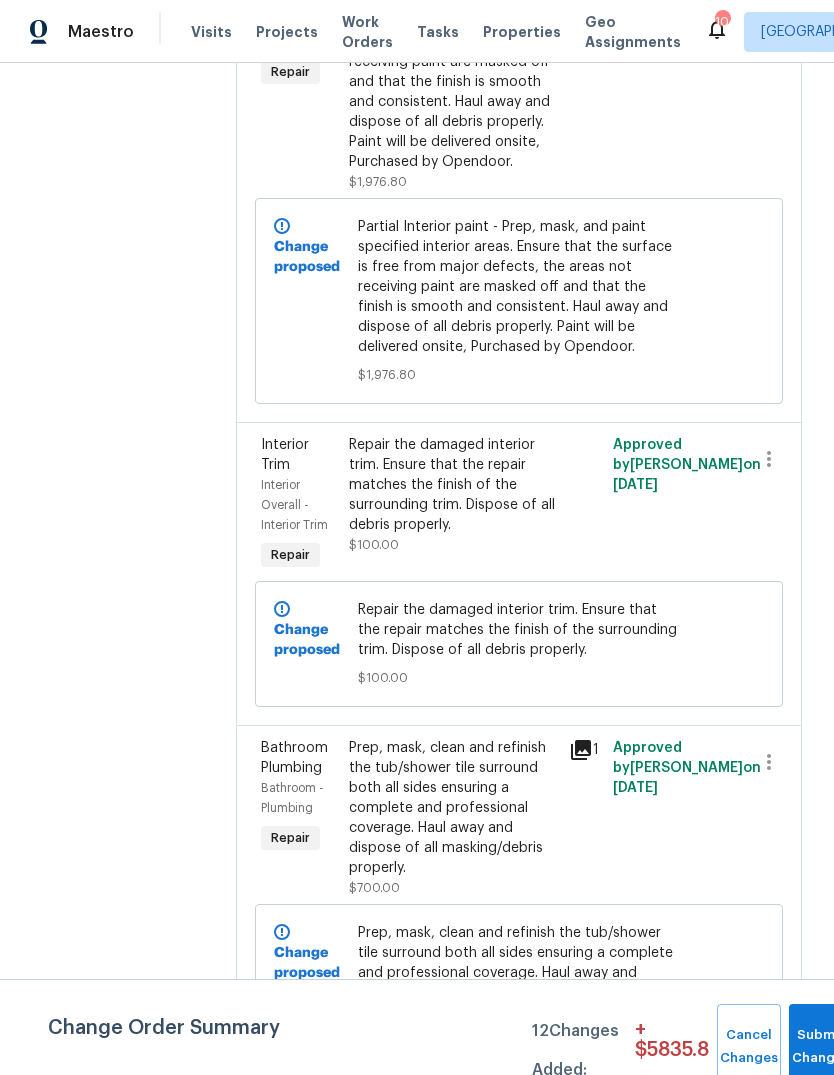 scroll, scrollTop: 1535, scrollLeft: 0, axis: vertical 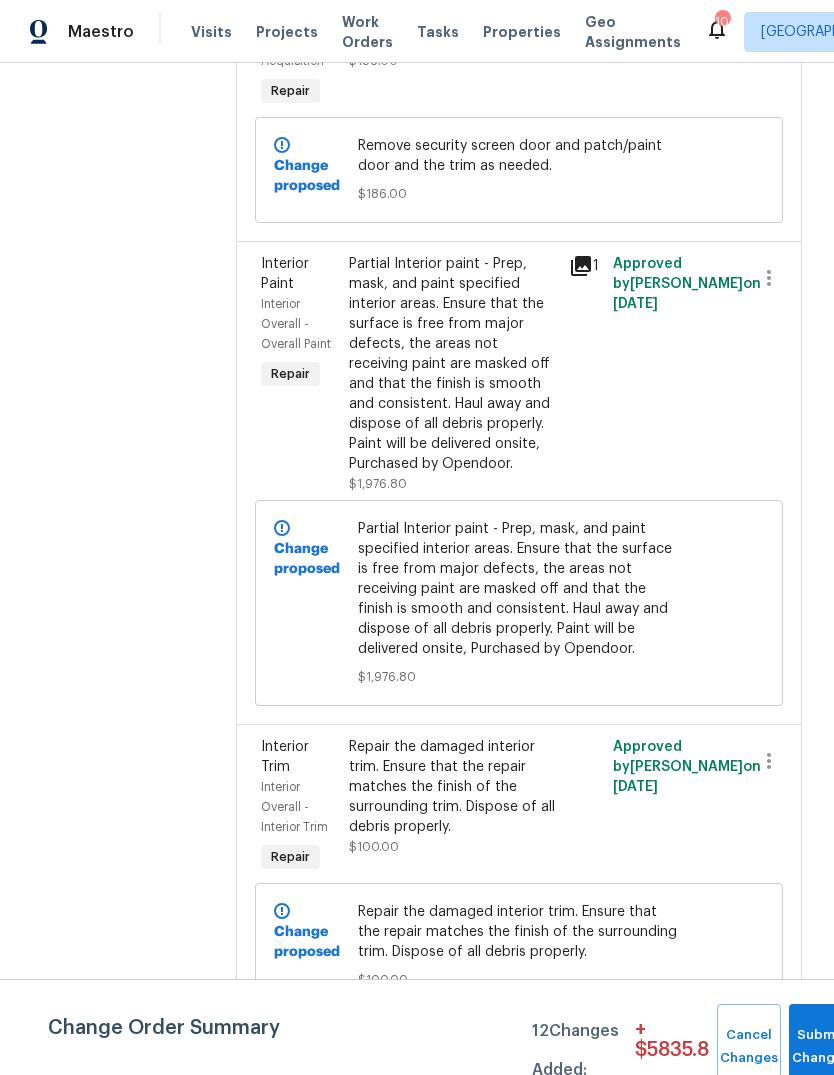click 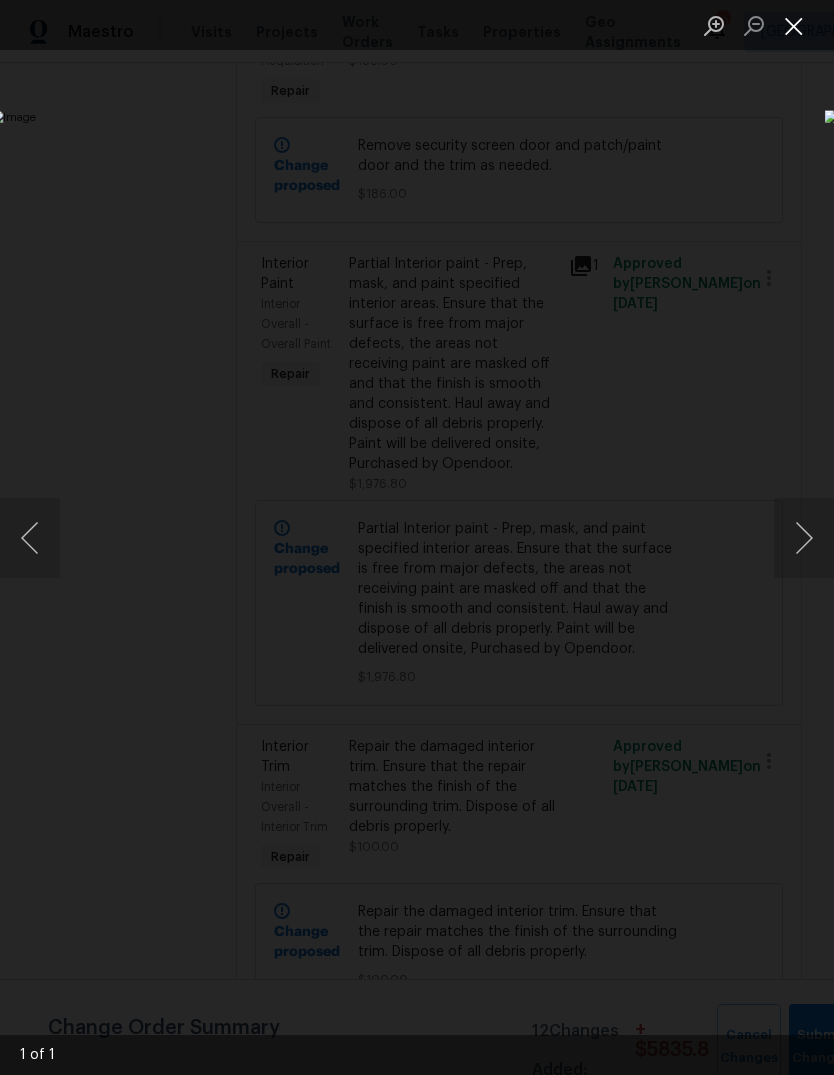 click at bounding box center (794, 25) 